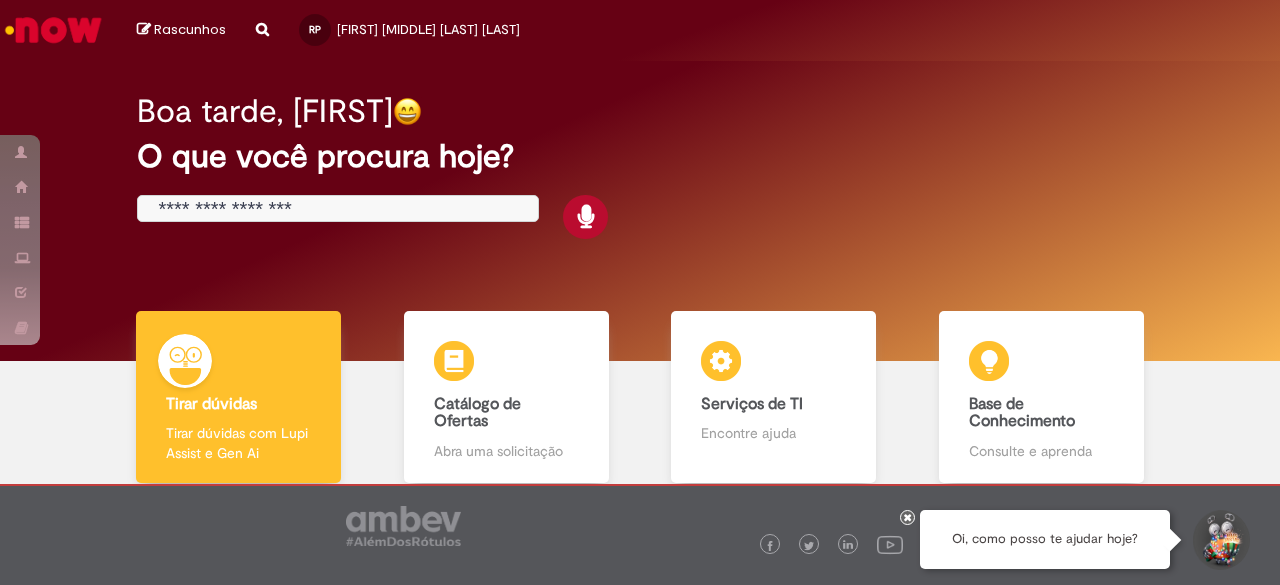 scroll, scrollTop: 0, scrollLeft: 0, axis: both 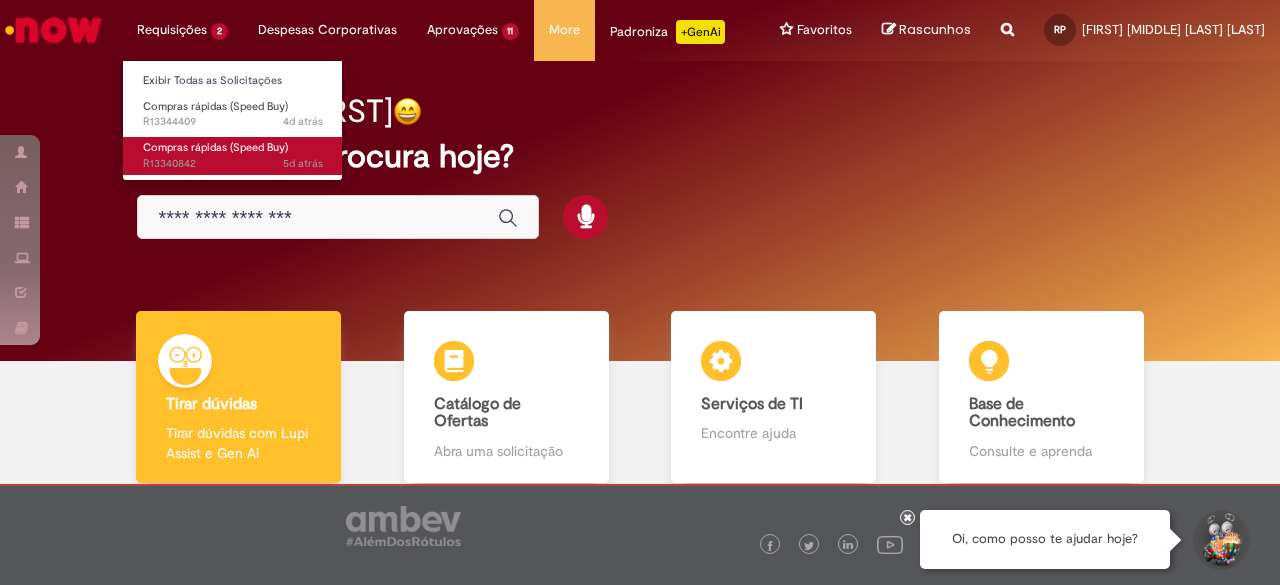 click on "5d atrás 5 dias atrás  R13340842" at bounding box center [233, 164] 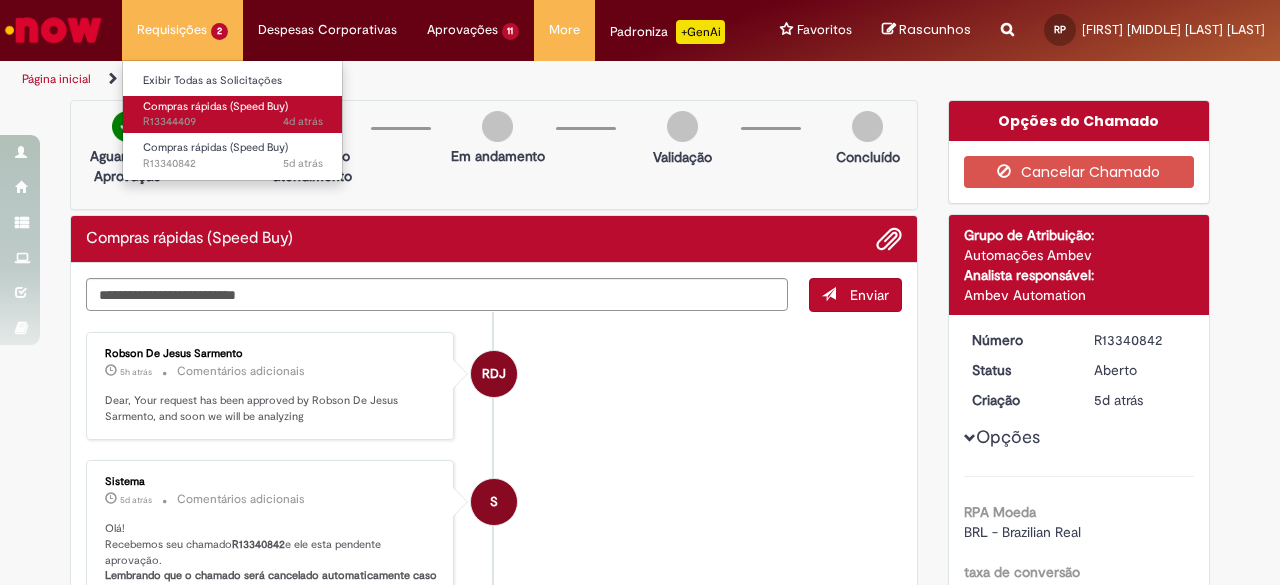 click on "4d atrás 4 dias atrás  R13344409" at bounding box center [233, 122] 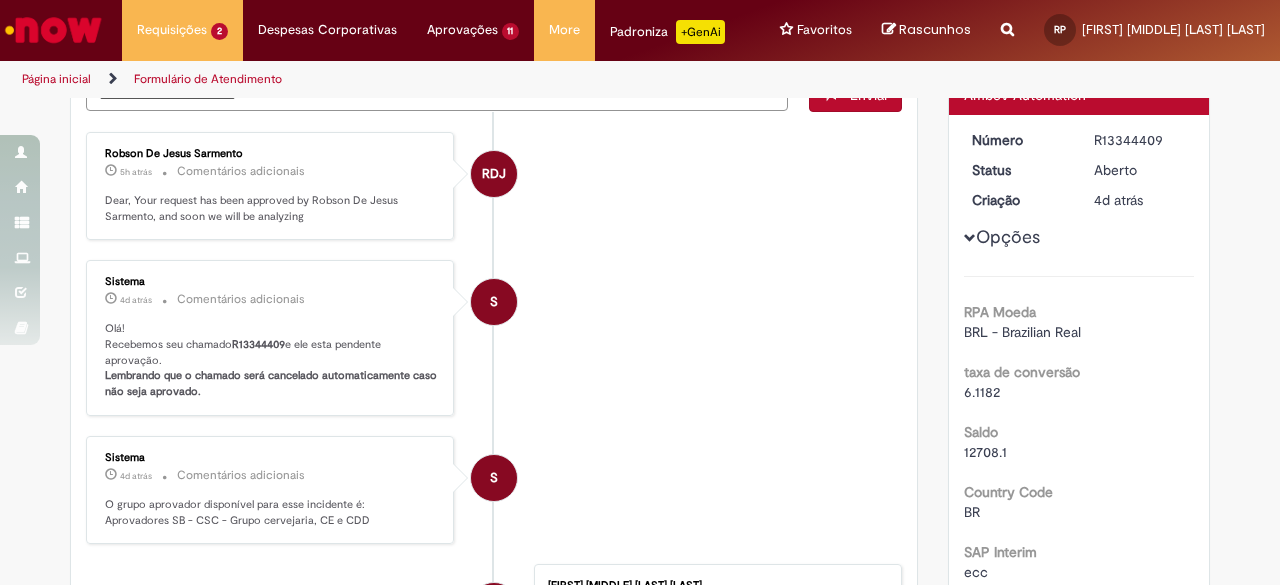 scroll, scrollTop: 0, scrollLeft: 0, axis: both 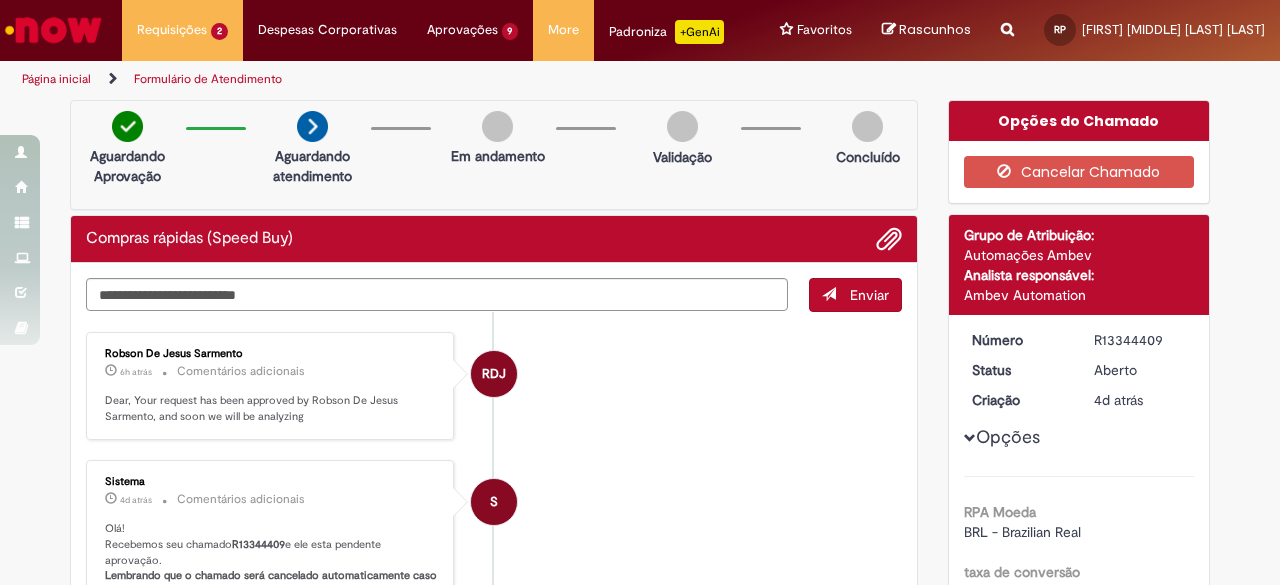 click at bounding box center (53, 30) 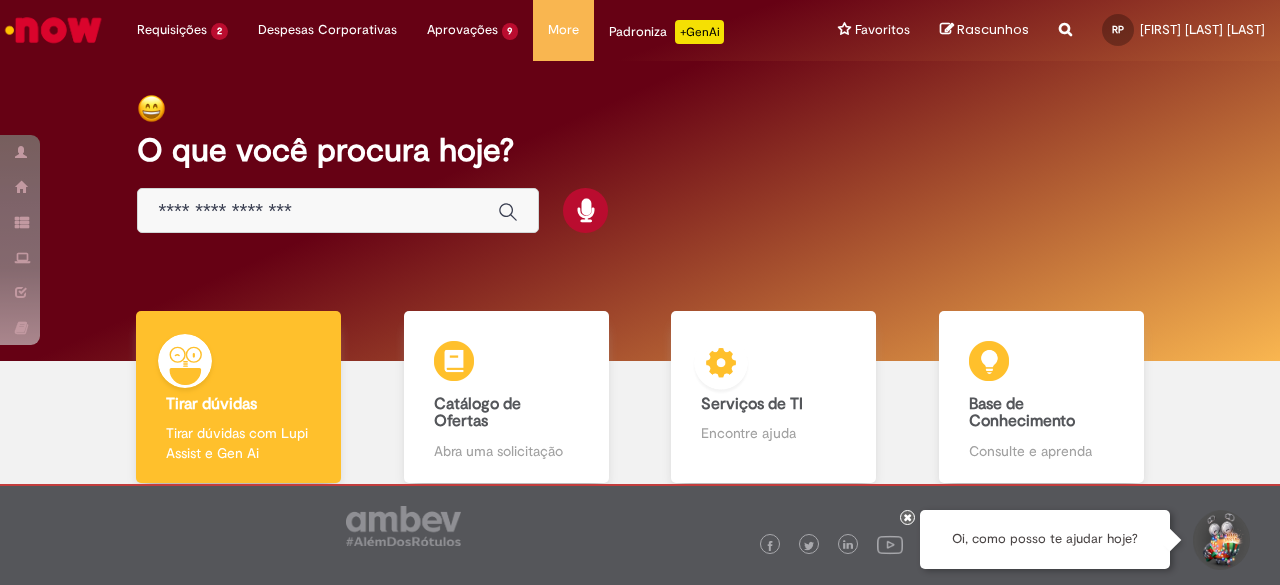 scroll, scrollTop: 0, scrollLeft: 0, axis: both 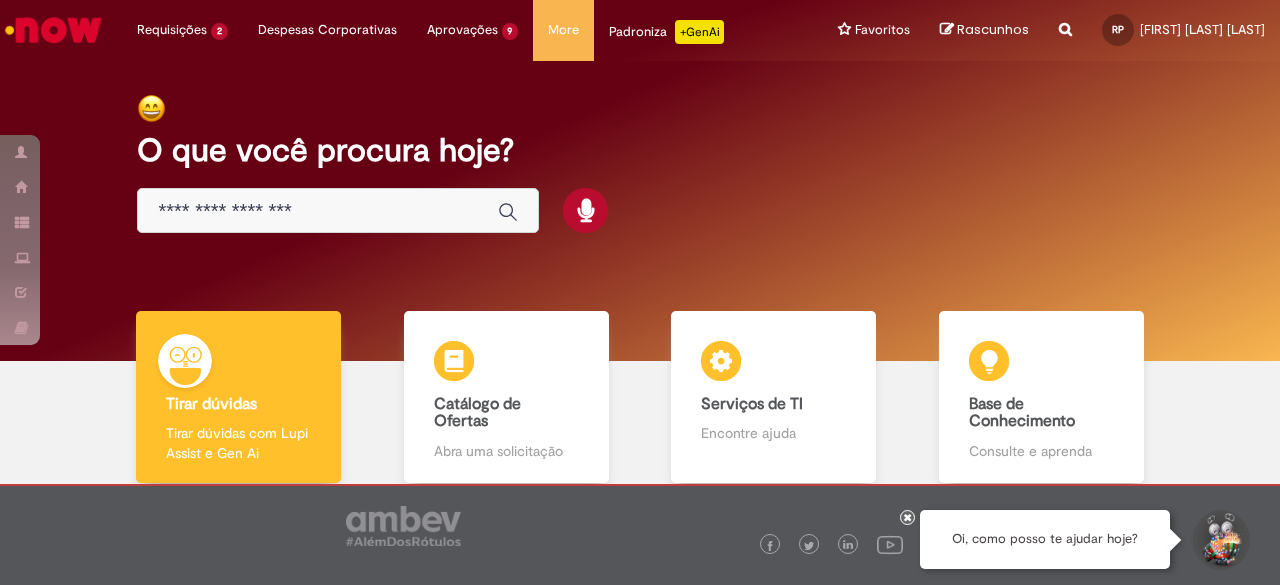 click at bounding box center [318, 211] 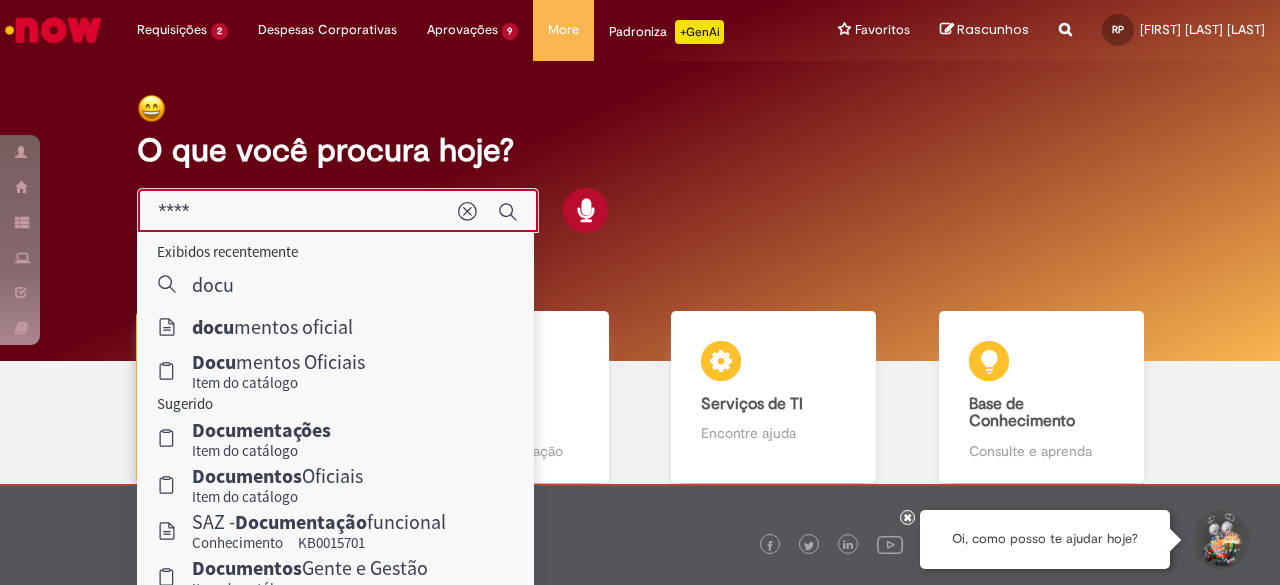 type on "**********" 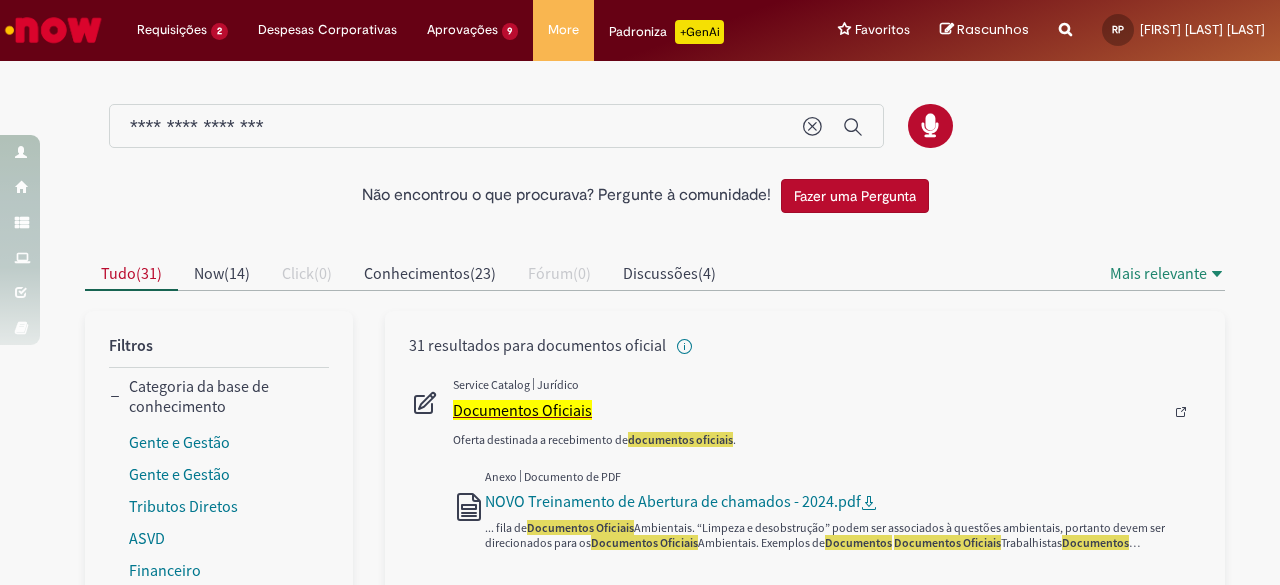 click on "Documentos Oficiais" at bounding box center (522, 410) 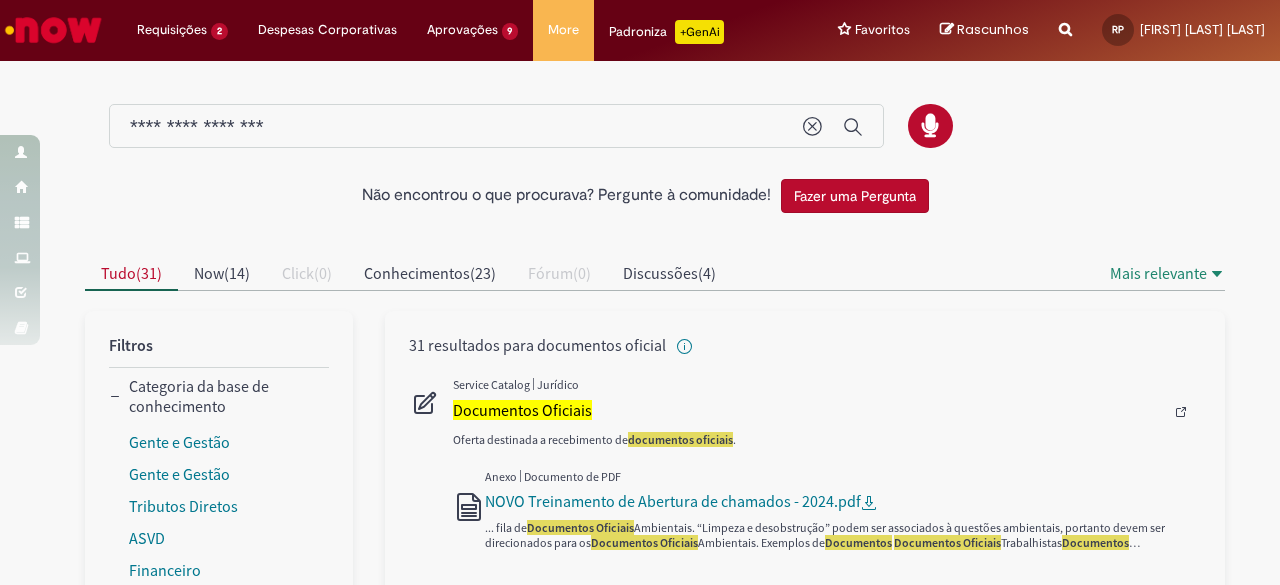 type 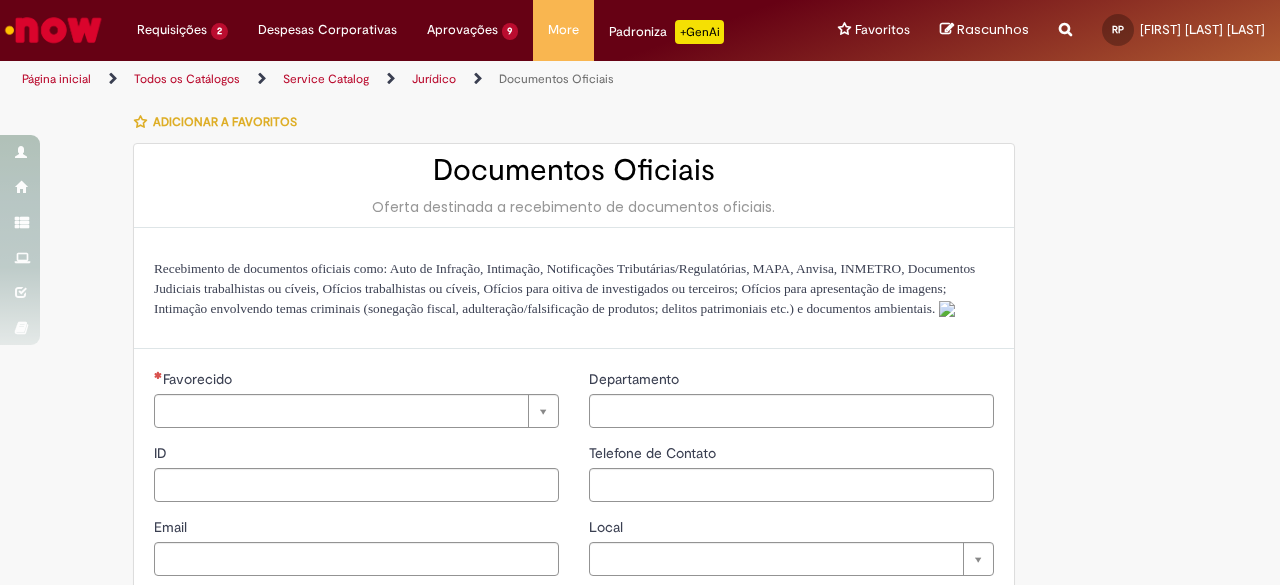 type on "**********" 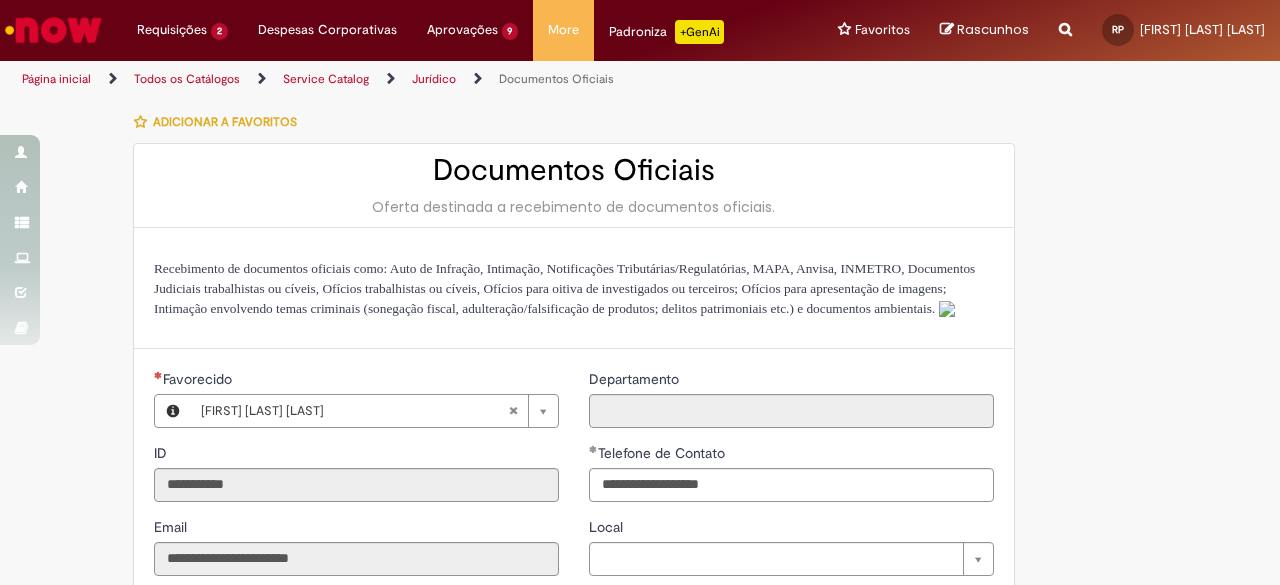 type on "**********" 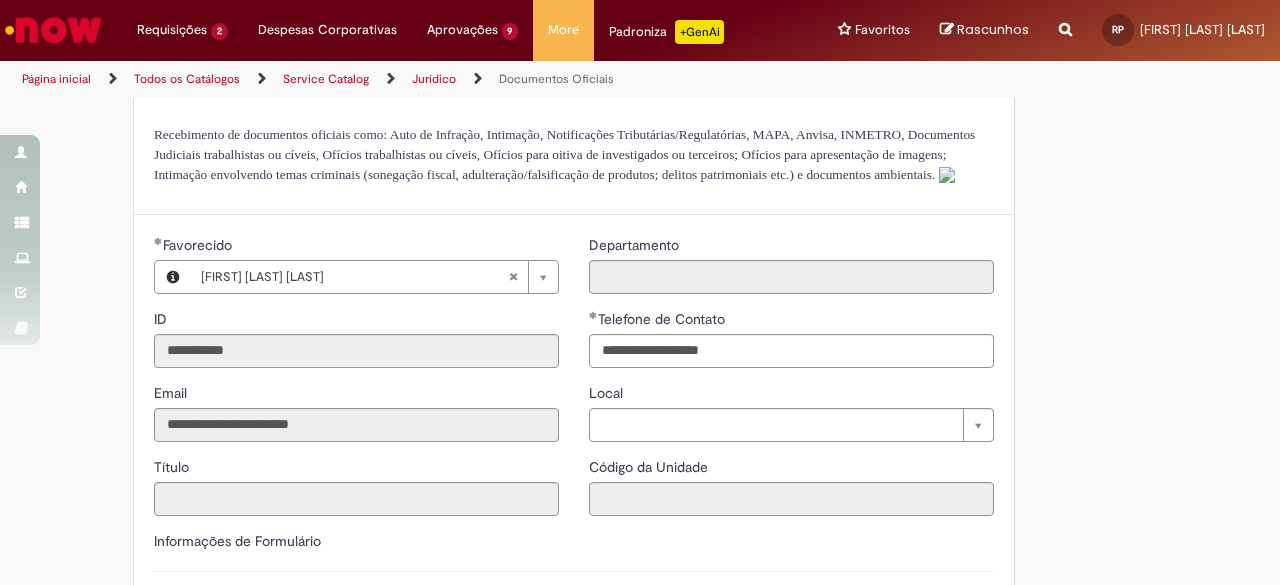 scroll, scrollTop: 400, scrollLeft: 0, axis: vertical 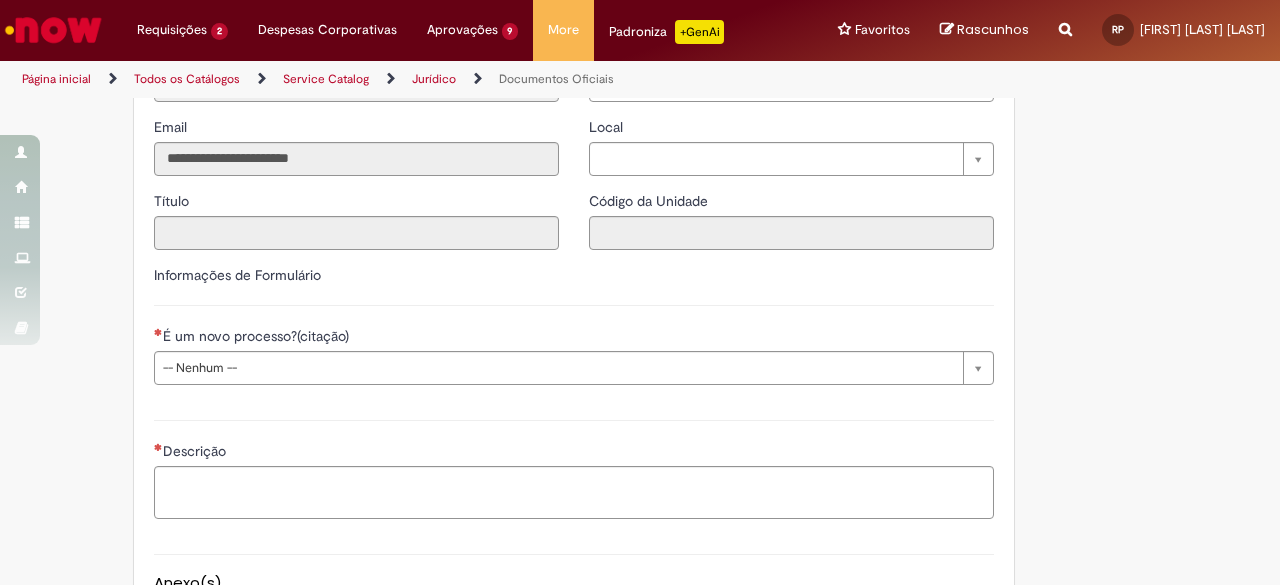 click on "É um novo processo?(citação)" at bounding box center (574, 338) 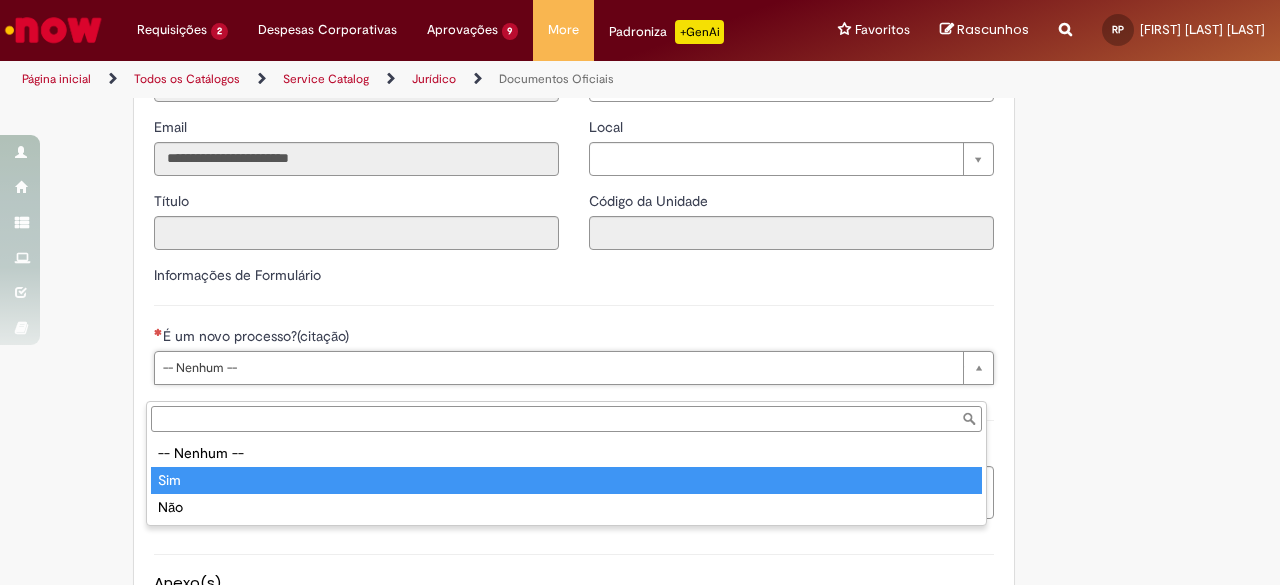 type on "***" 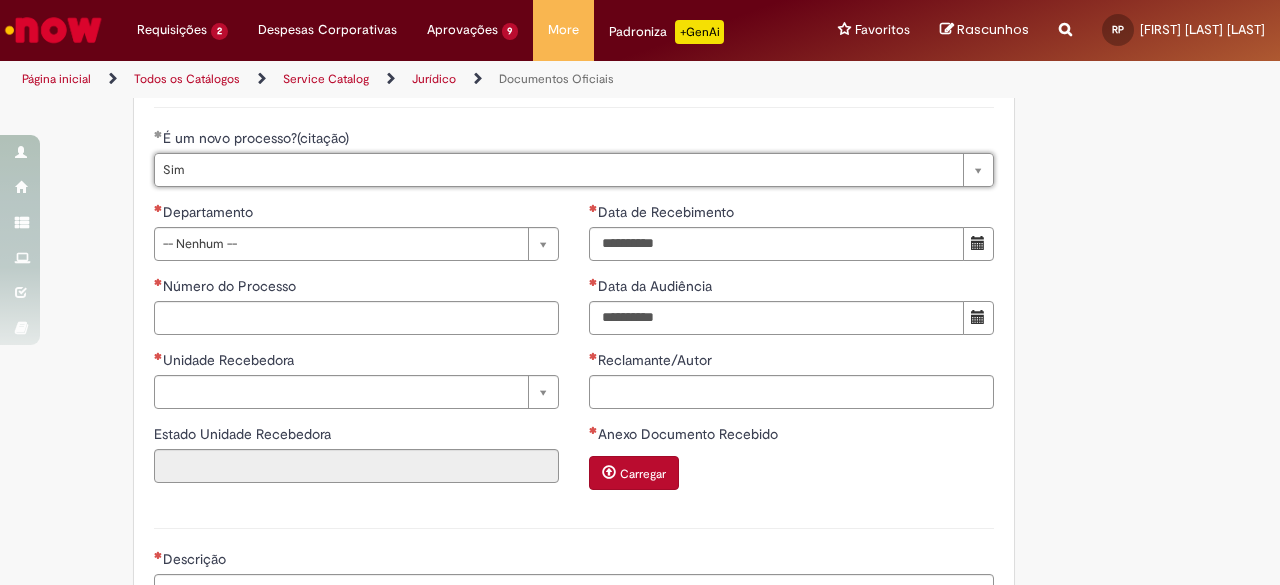 scroll, scrollTop: 600, scrollLeft: 0, axis: vertical 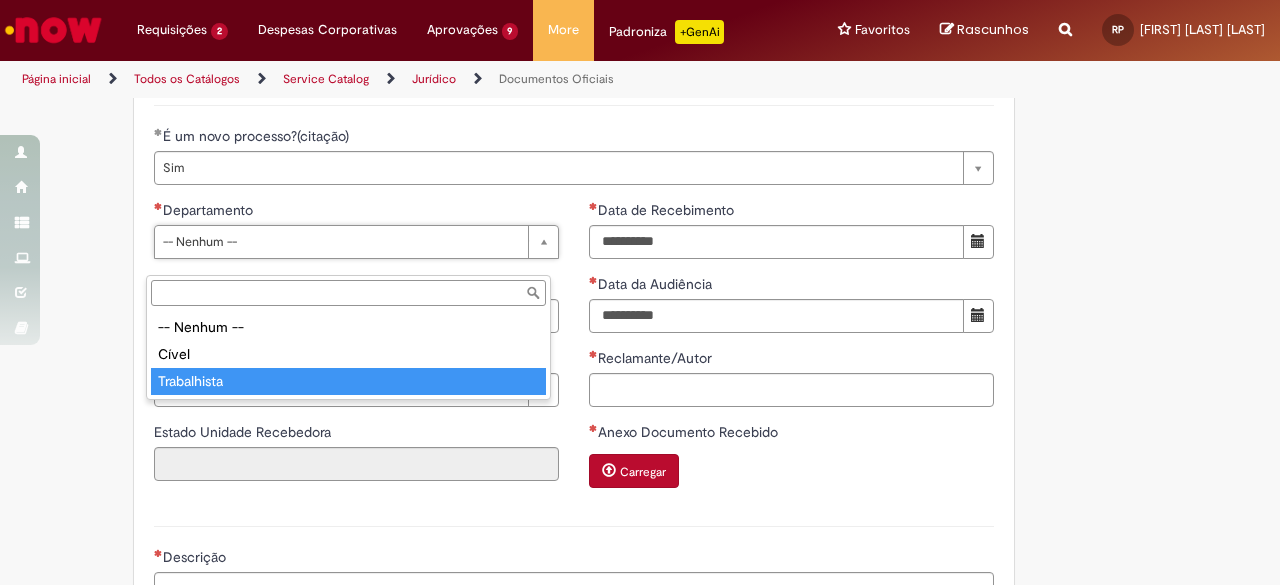 type on "**********" 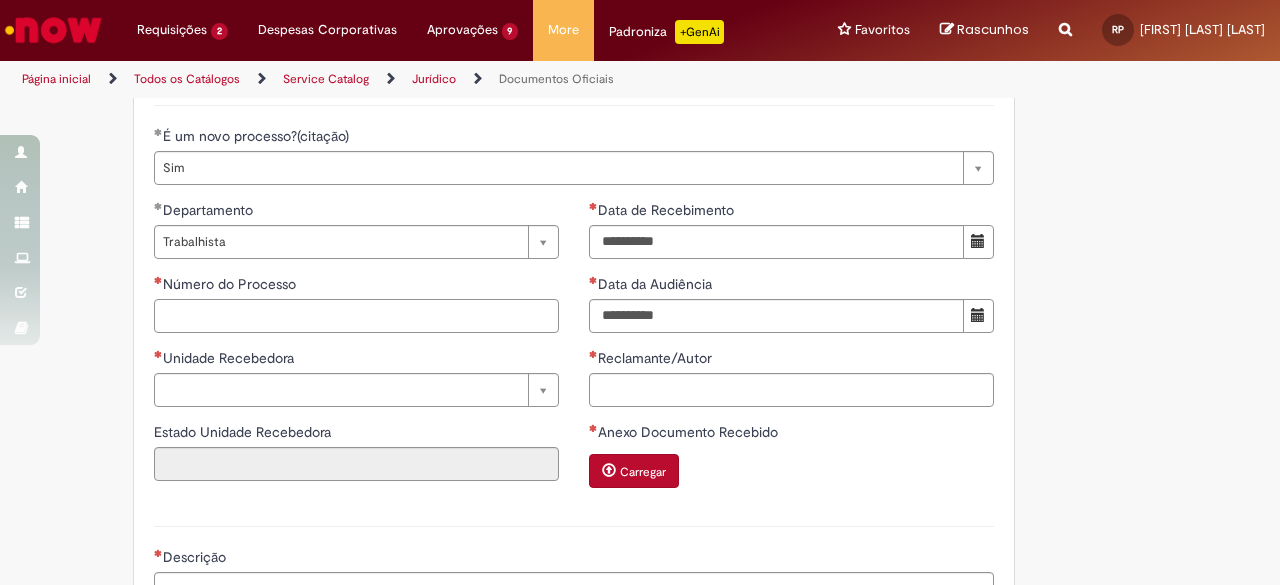click on "Número do Processo" at bounding box center (356, 316) 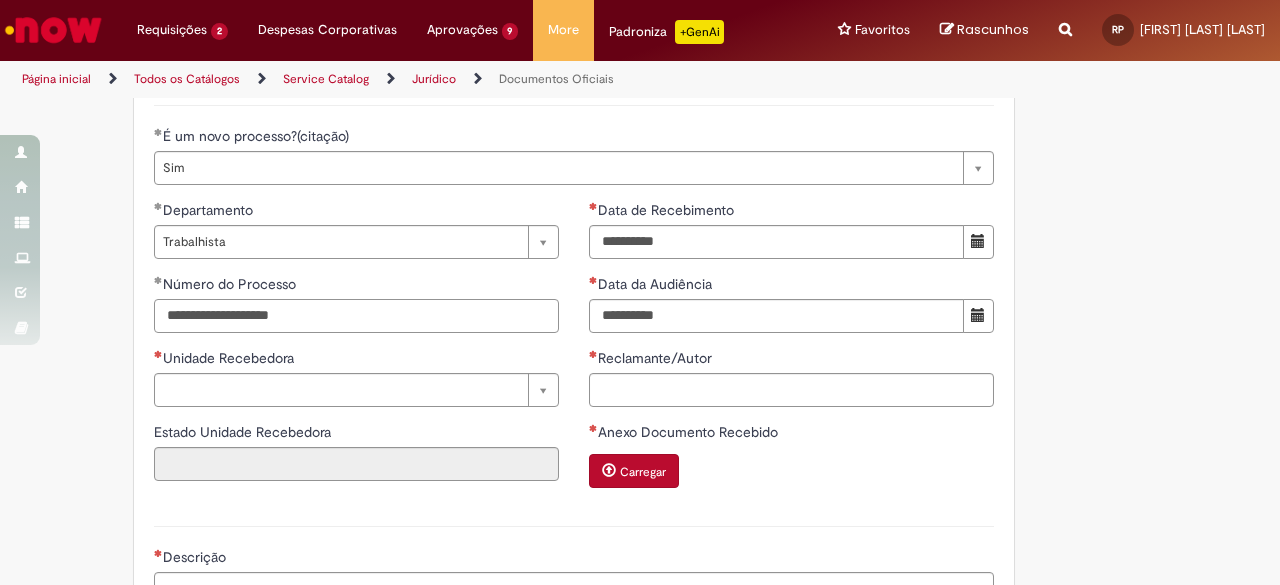 type on "**********" 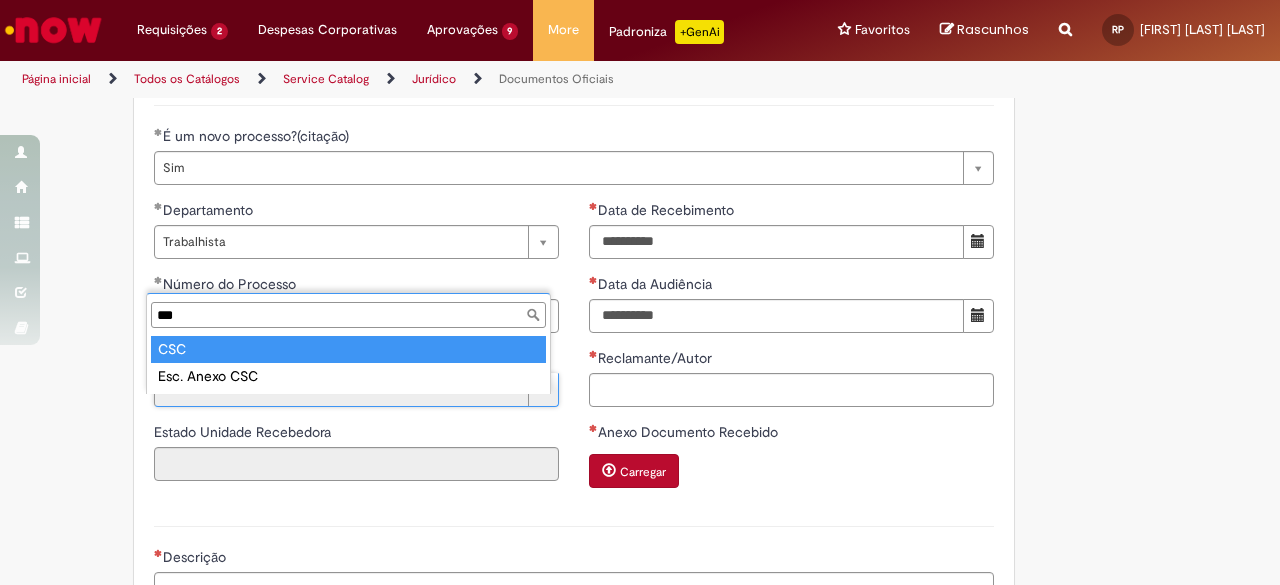 type on "***" 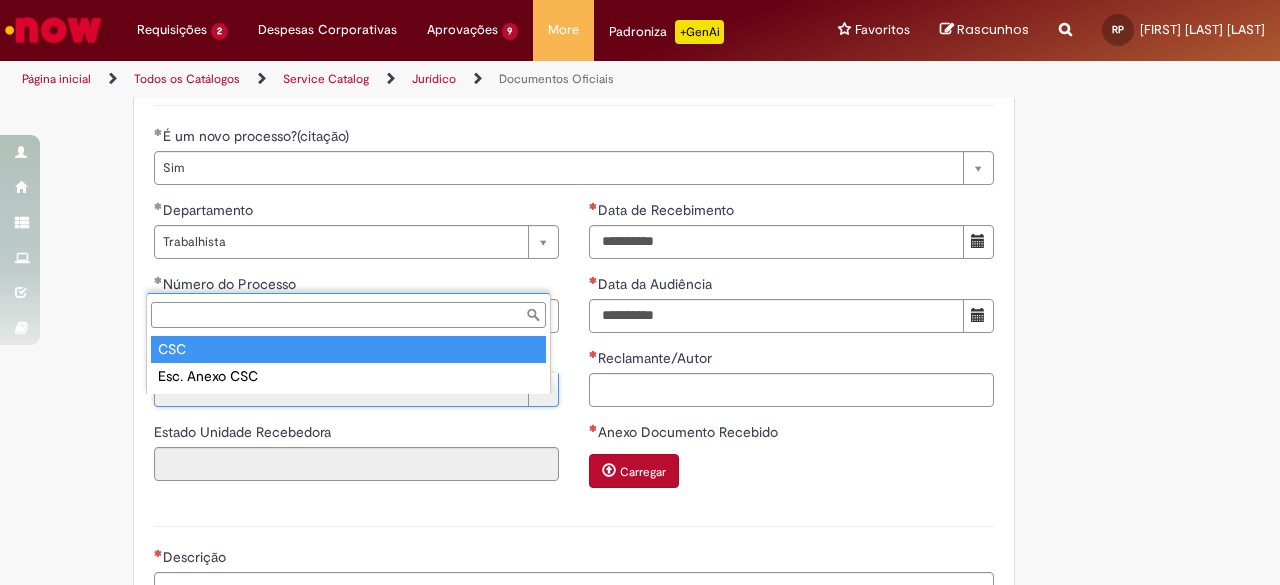 type on "**" 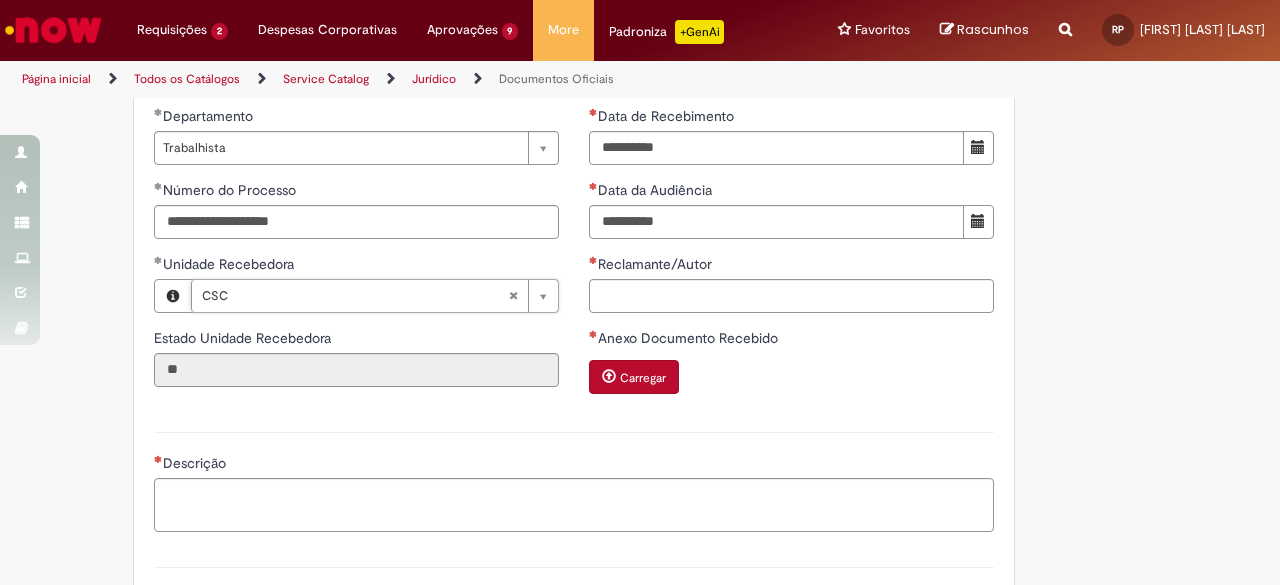 scroll, scrollTop: 600, scrollLeft: 0, axis: vertical 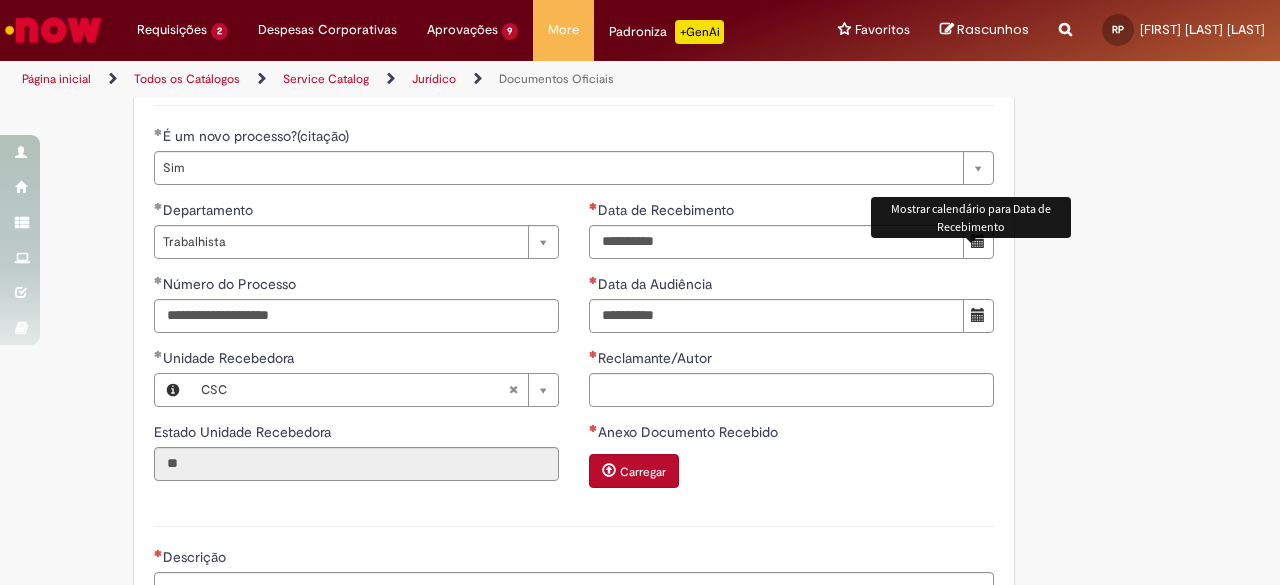 click at bounding box center (978, 241) 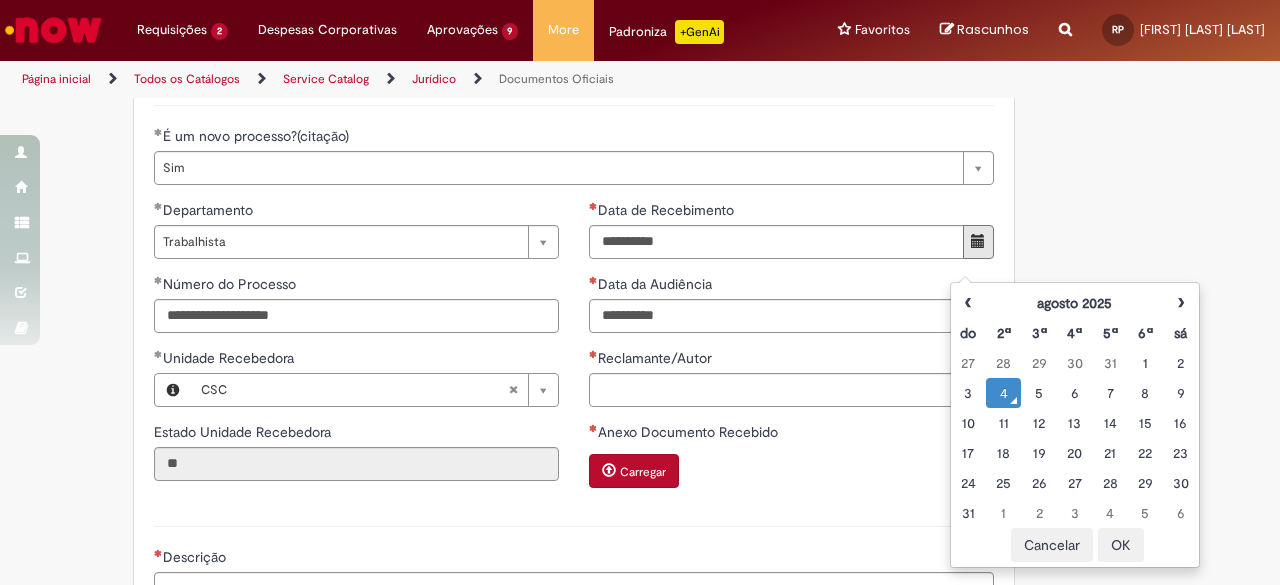 click on "4" at bounding box center (1003, 393) 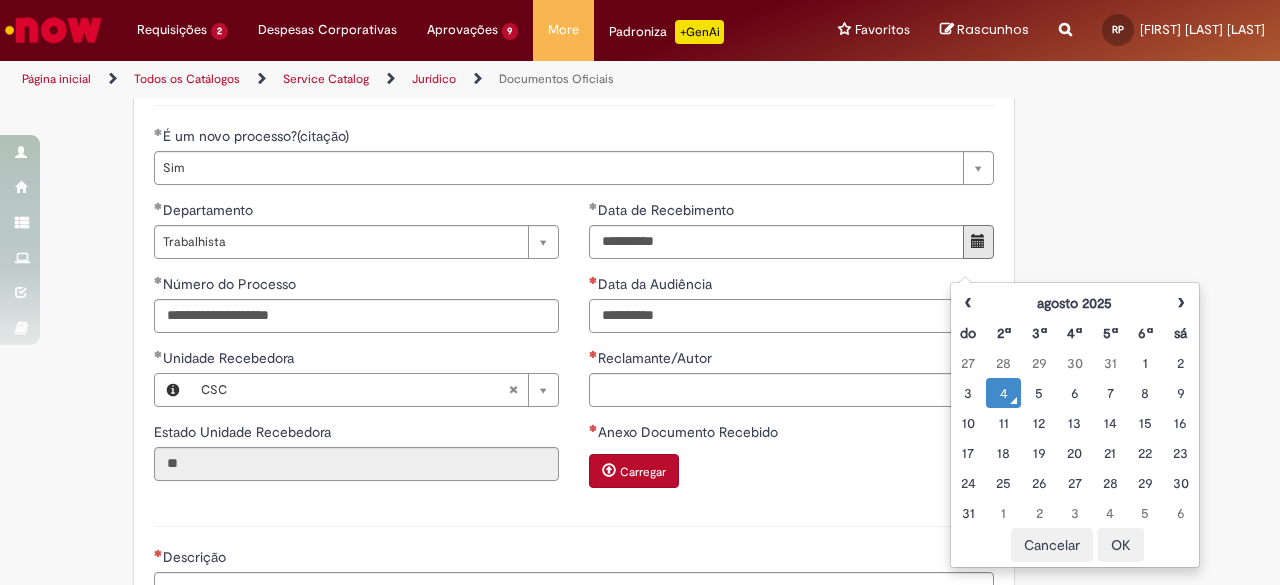 click on "Data da Audiência" at bounding box center (776, 316) 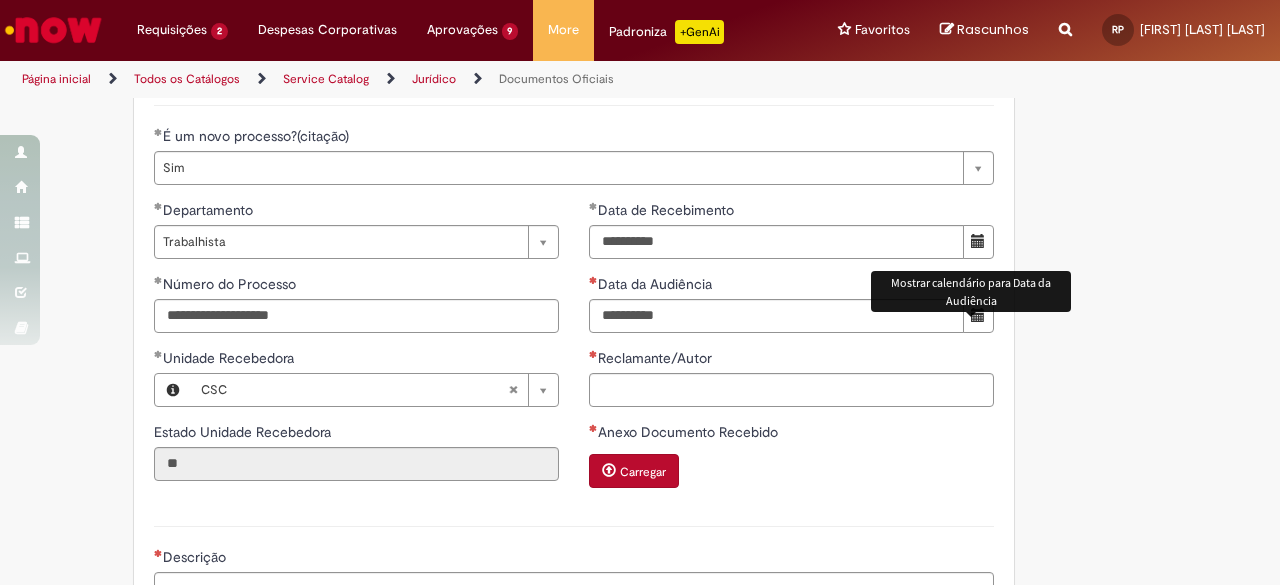 click at bounding box center [978, 315] 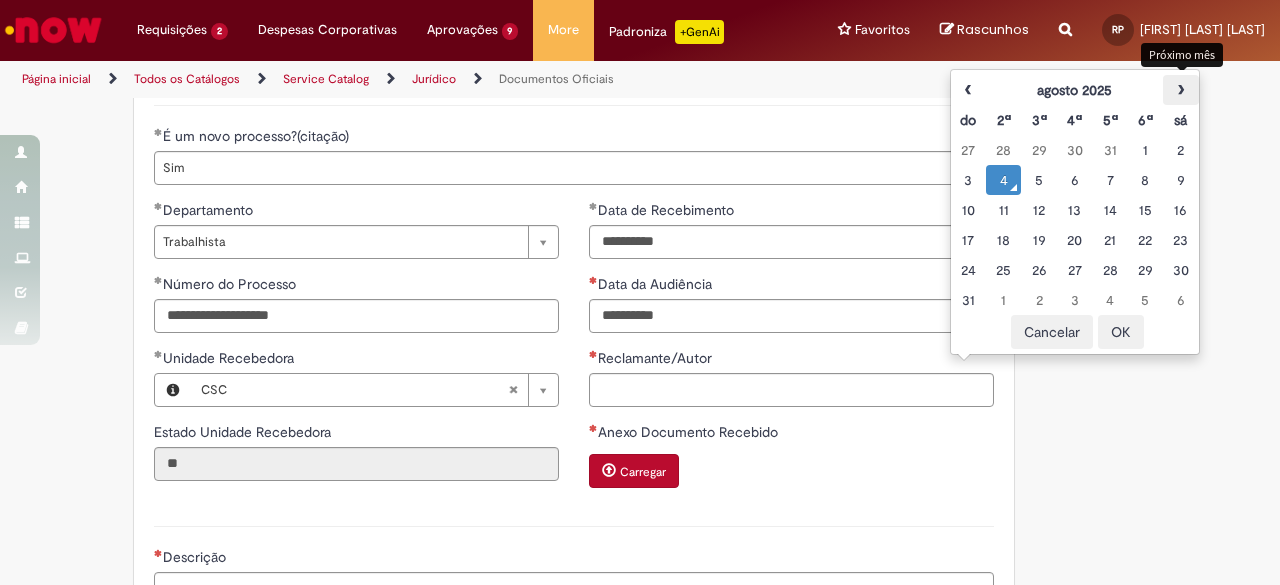 click on "›" at bounding box center (1180, 90) 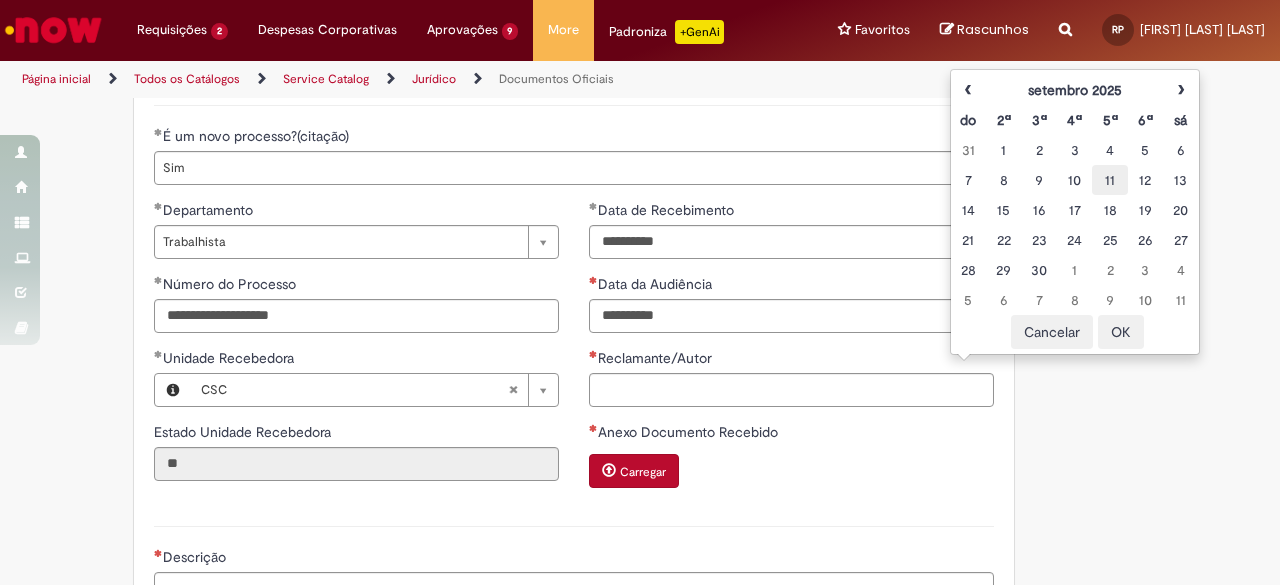 click on "11" at bounding box center (1109, 180) 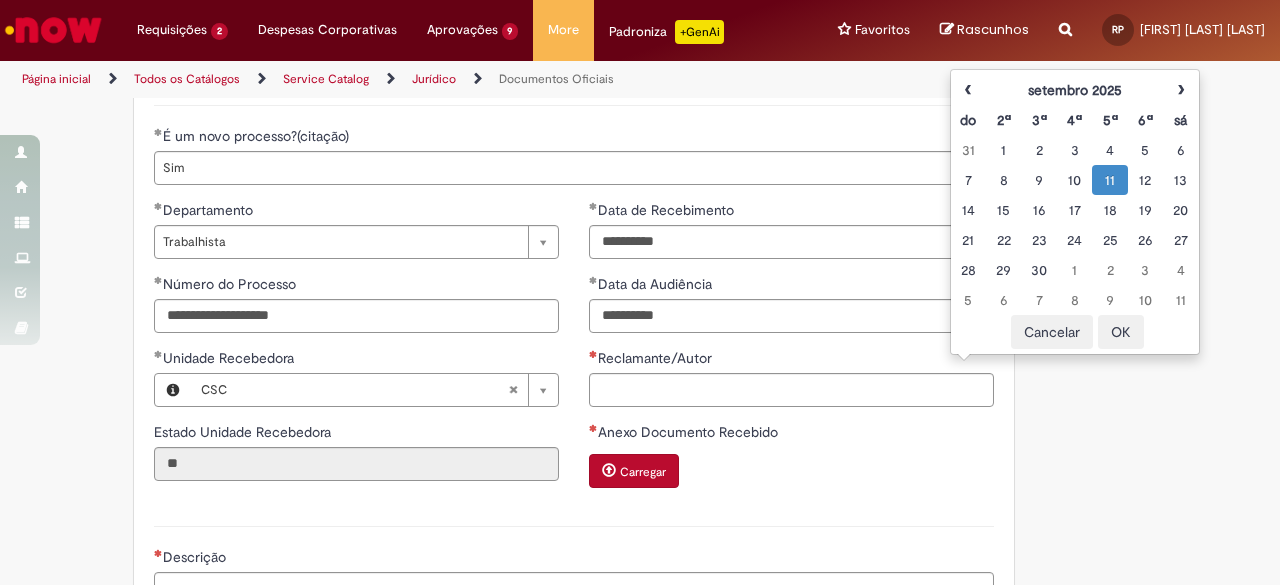 click on "**********" at bounding box center (640, 229) 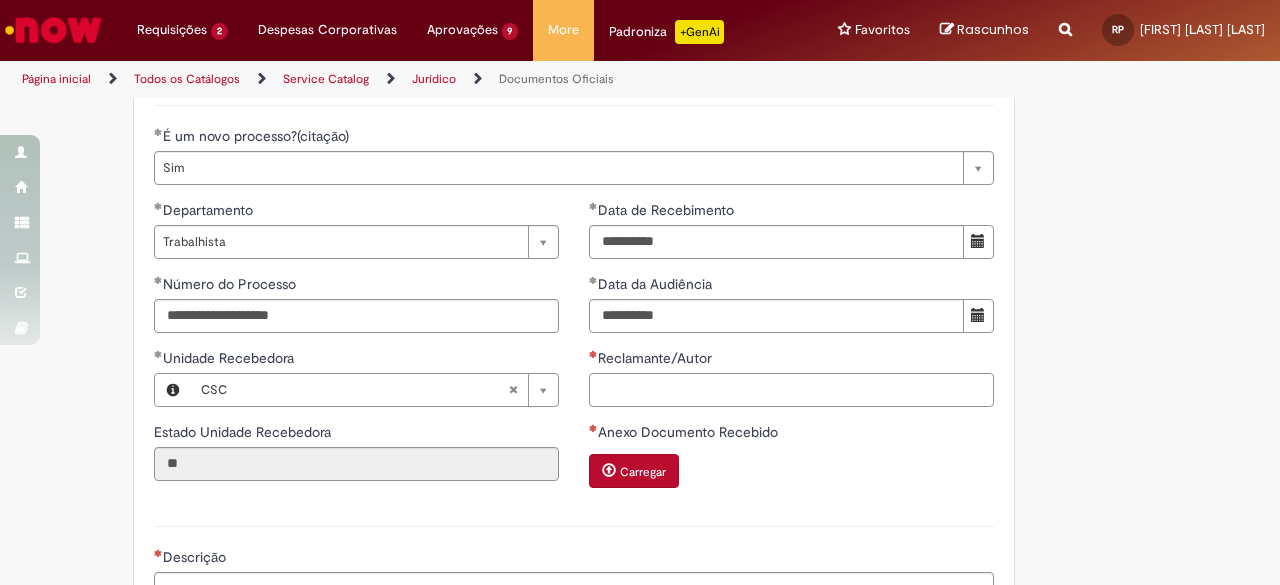 click on "Reclamante/Autor" at bounding box center [791, 390] 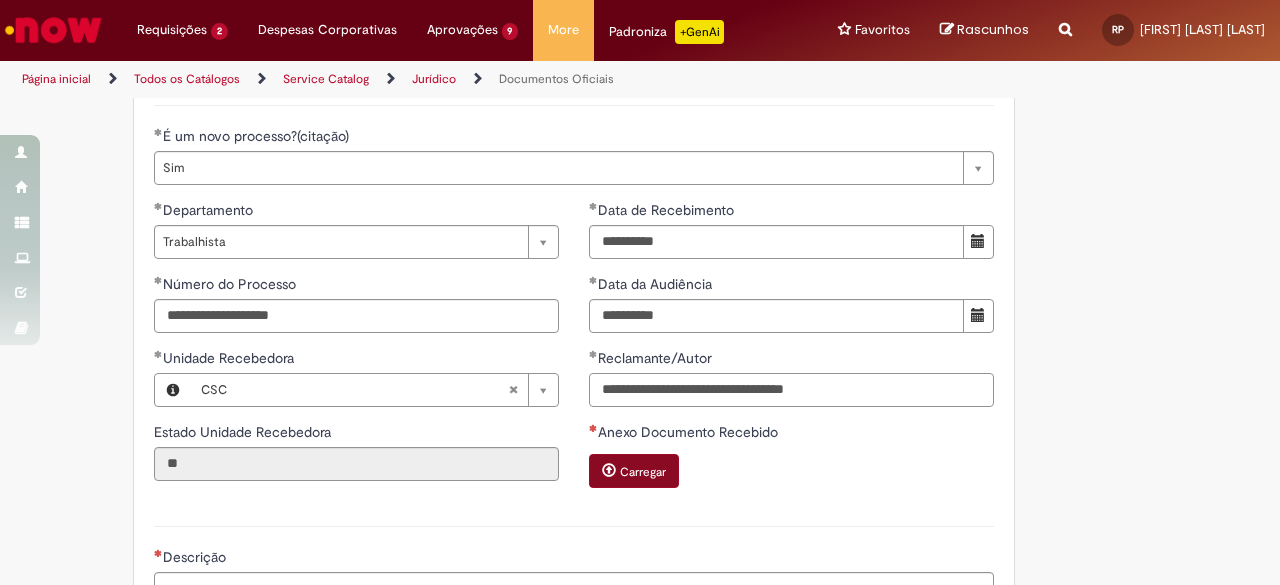 type on "**********" 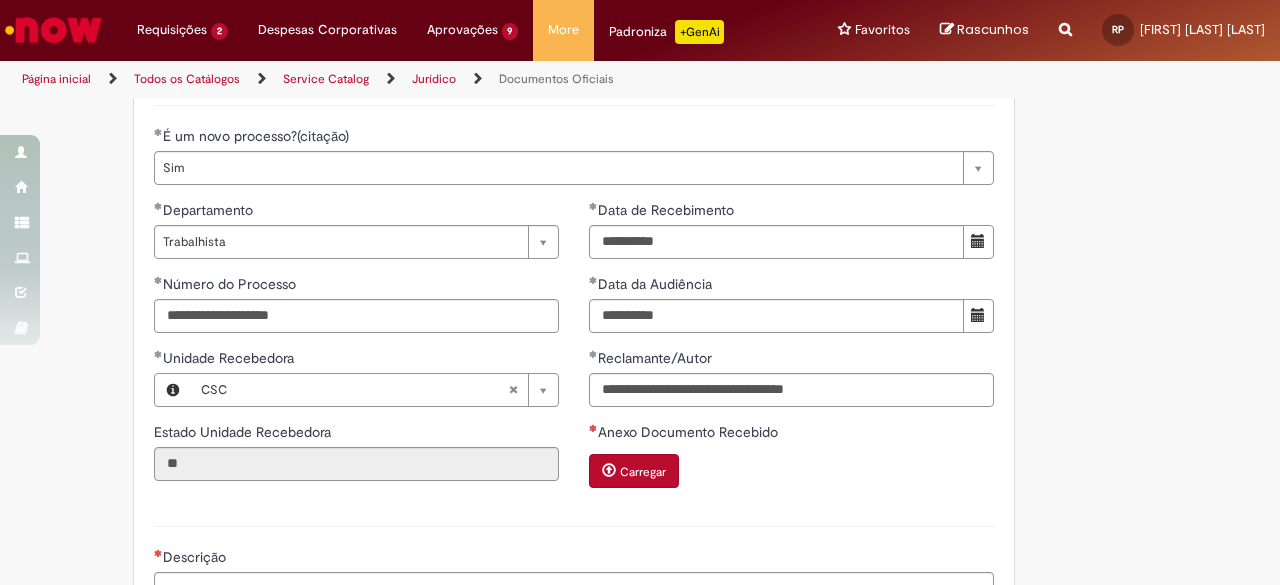 click on "Carregar" at bounding box center [643, 472] 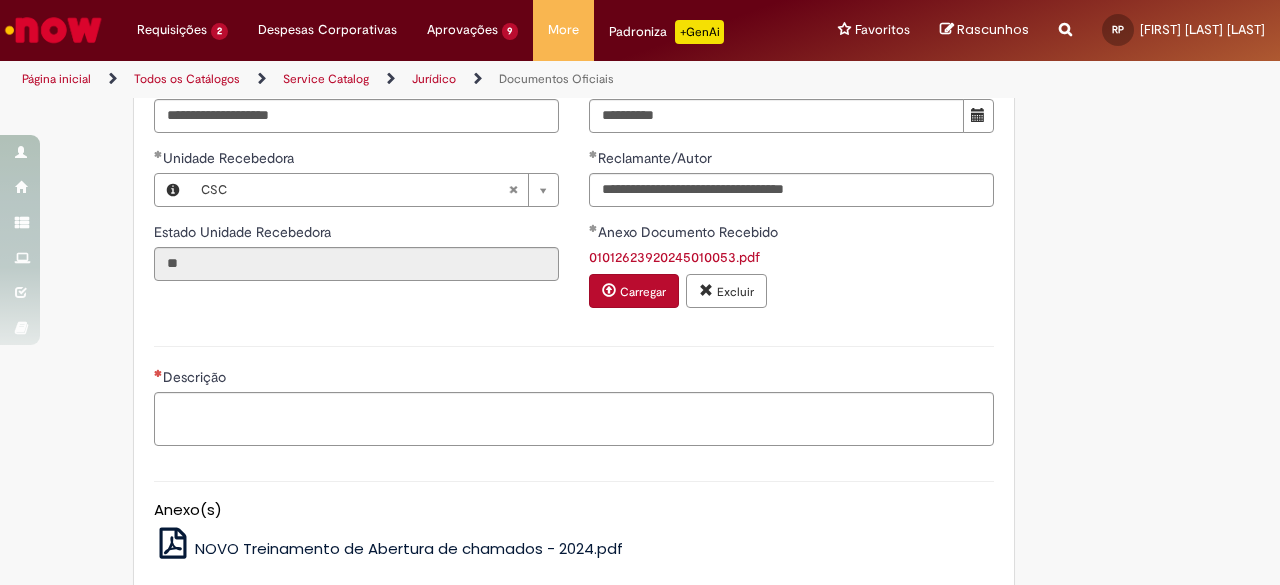 scroll, scrollTop: 900, scrollLeft: 0, axis: vertical 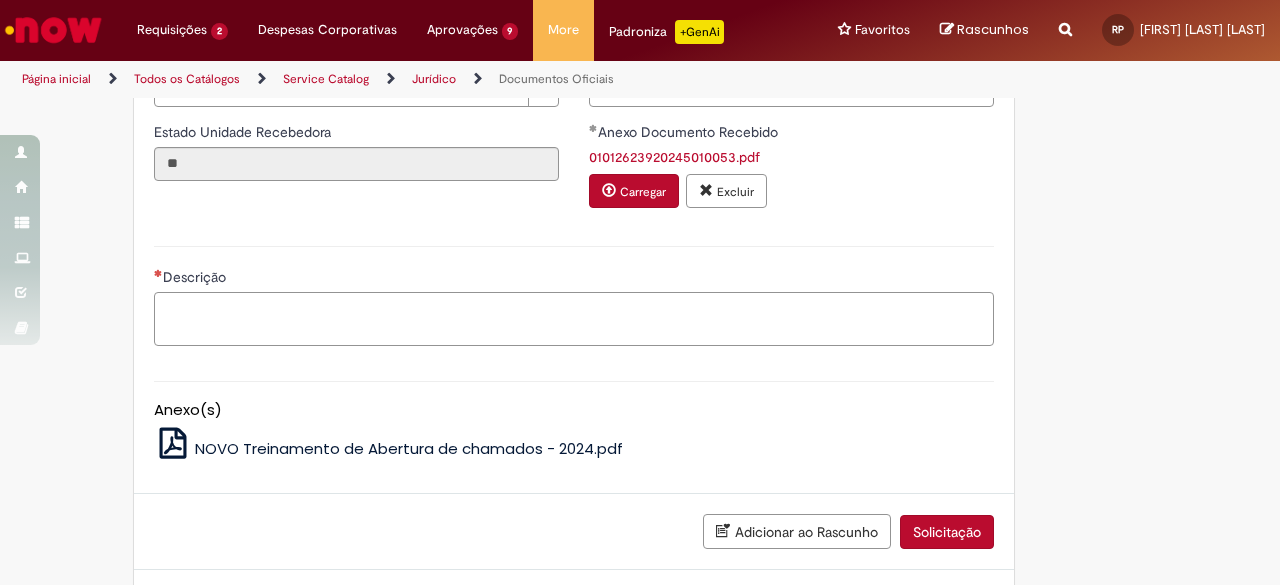 click on "Descrição" at bounding box center (574, 318) 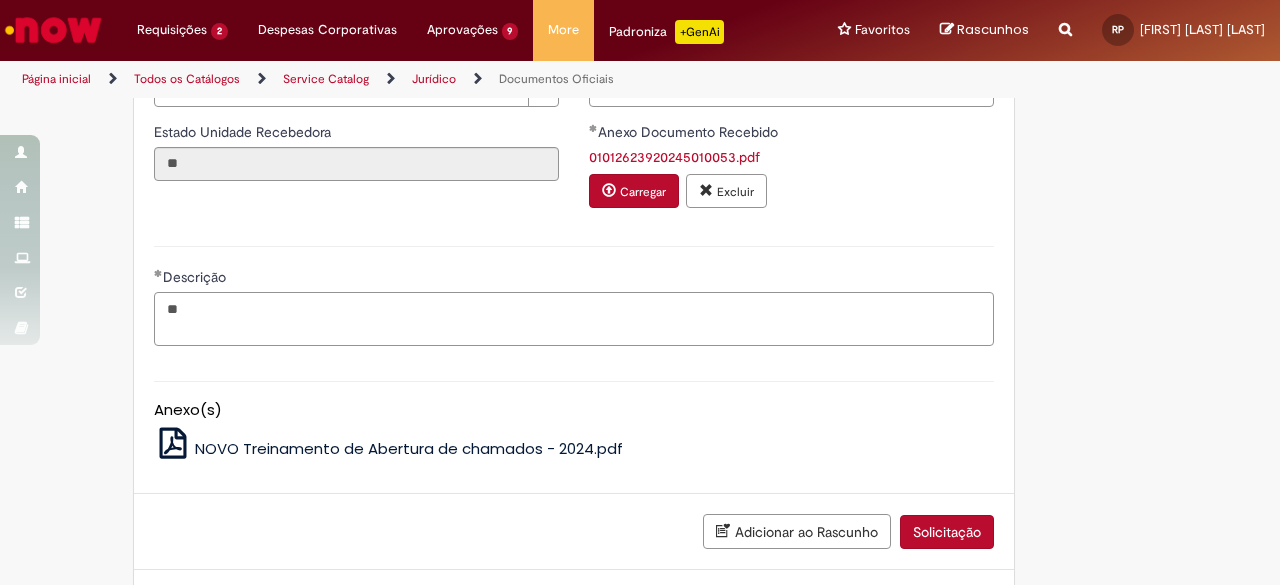type on "*" 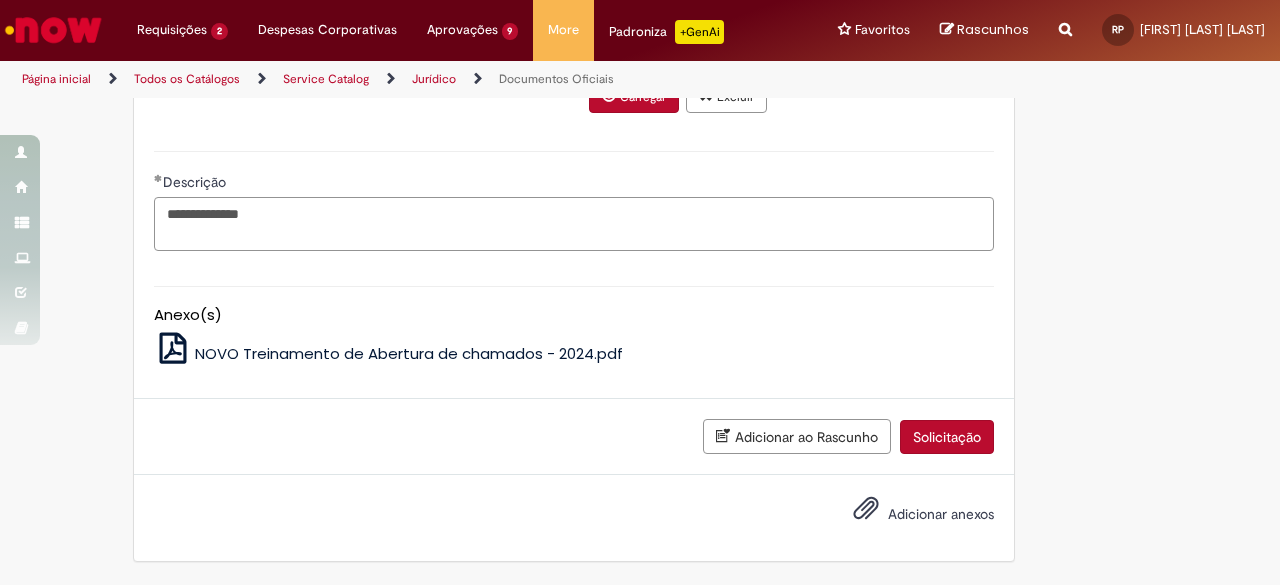 scroll, scrollTop: 1011, scrollLeft: 0, axis: vertical 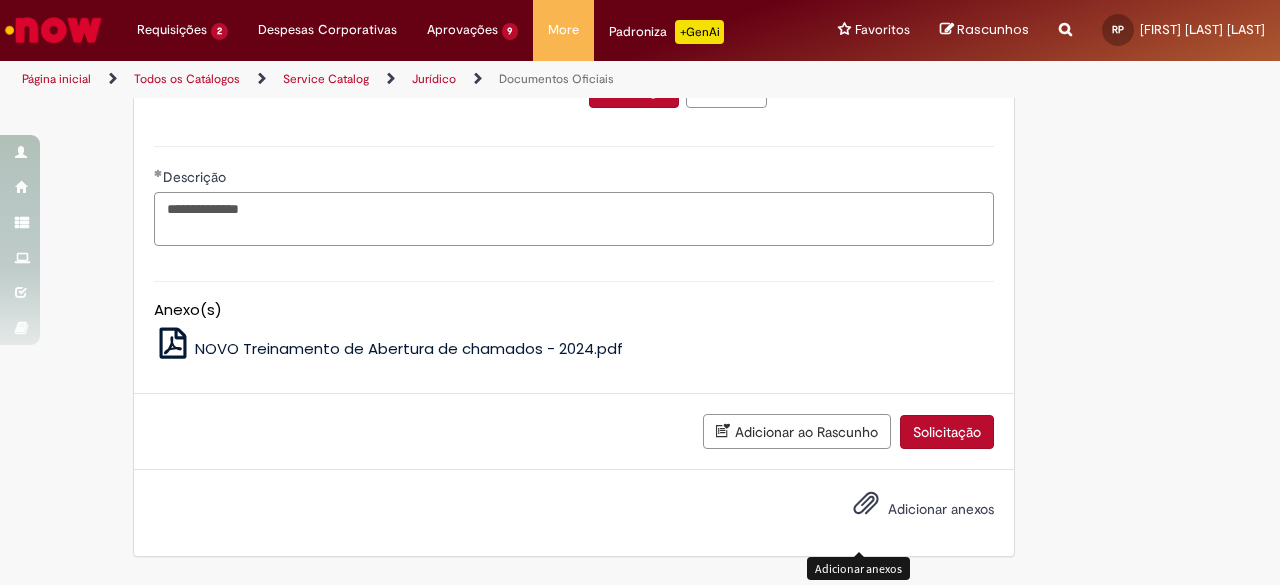 type on "**********" 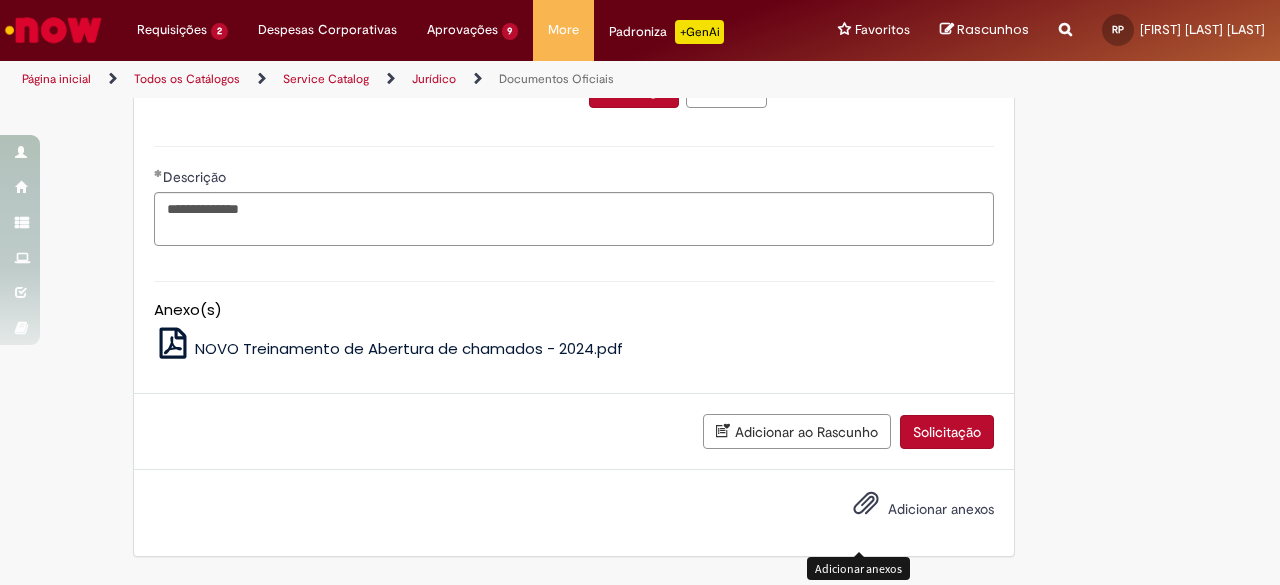 click on "Adicionar anexos" at bounding box center [941, 509] 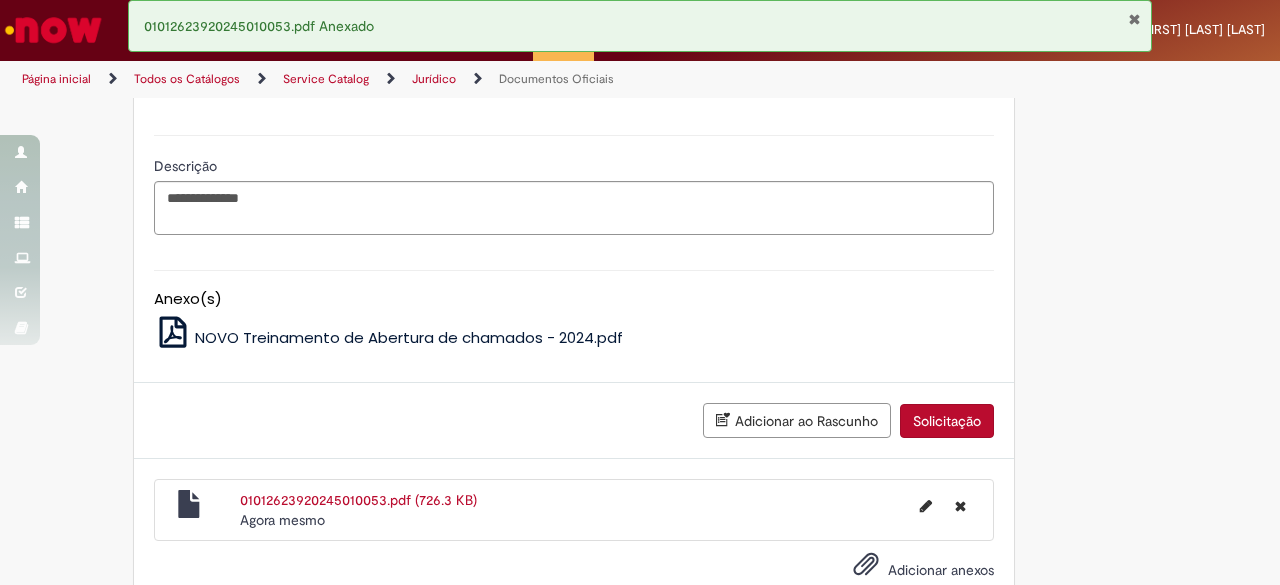 click on "Solicitação" at bounding box center [947, 421] 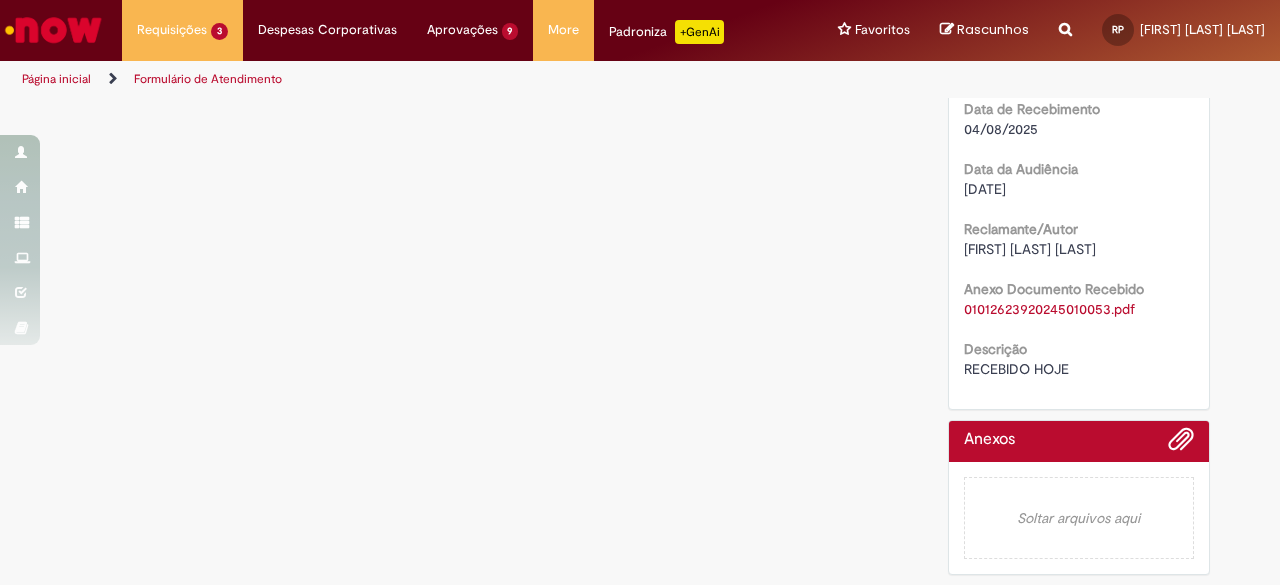 scroll, scrollTop: 0, scrollLeft: 0, axis: both 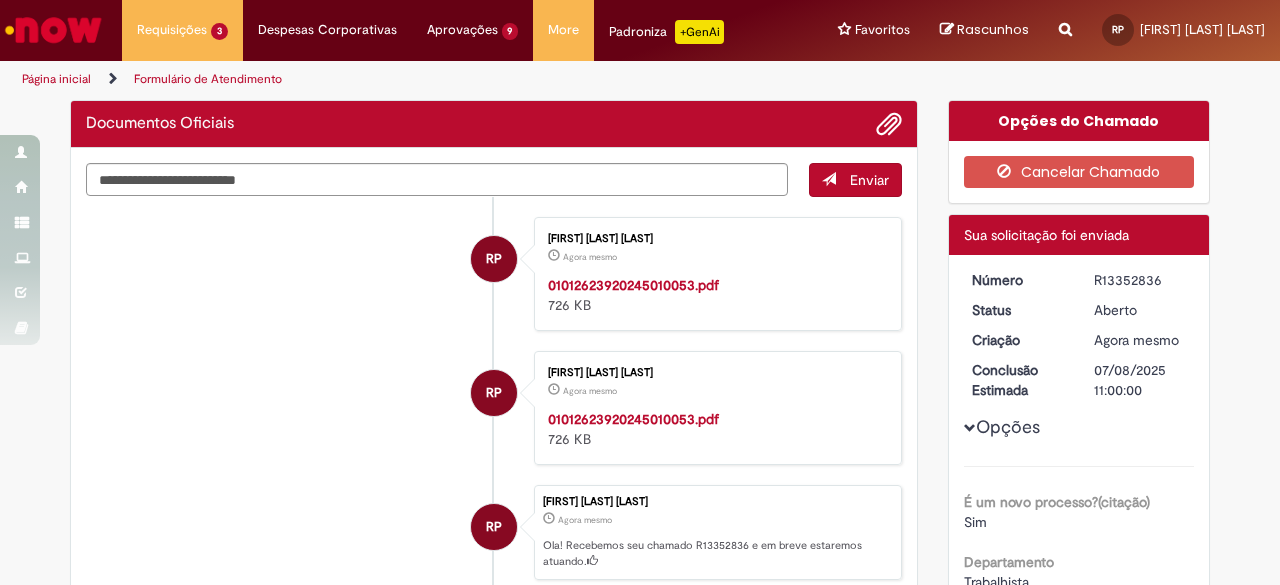 click on "R13352836" at bounding box center [1140, 280] 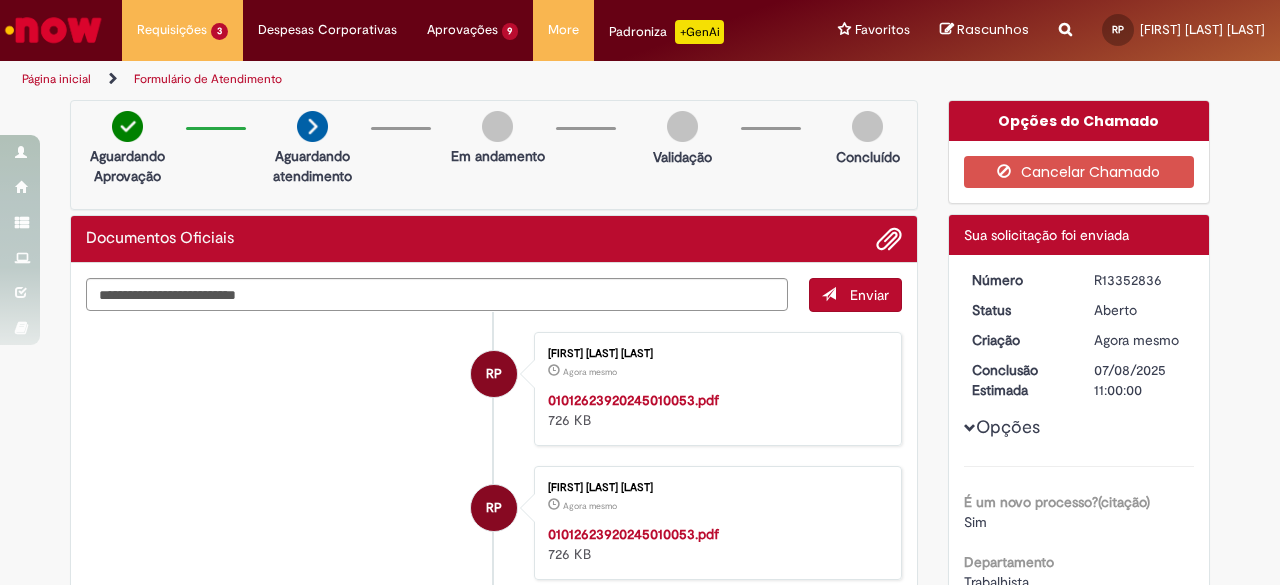 click on "R13352836" at bounding box center [1140, 280] 